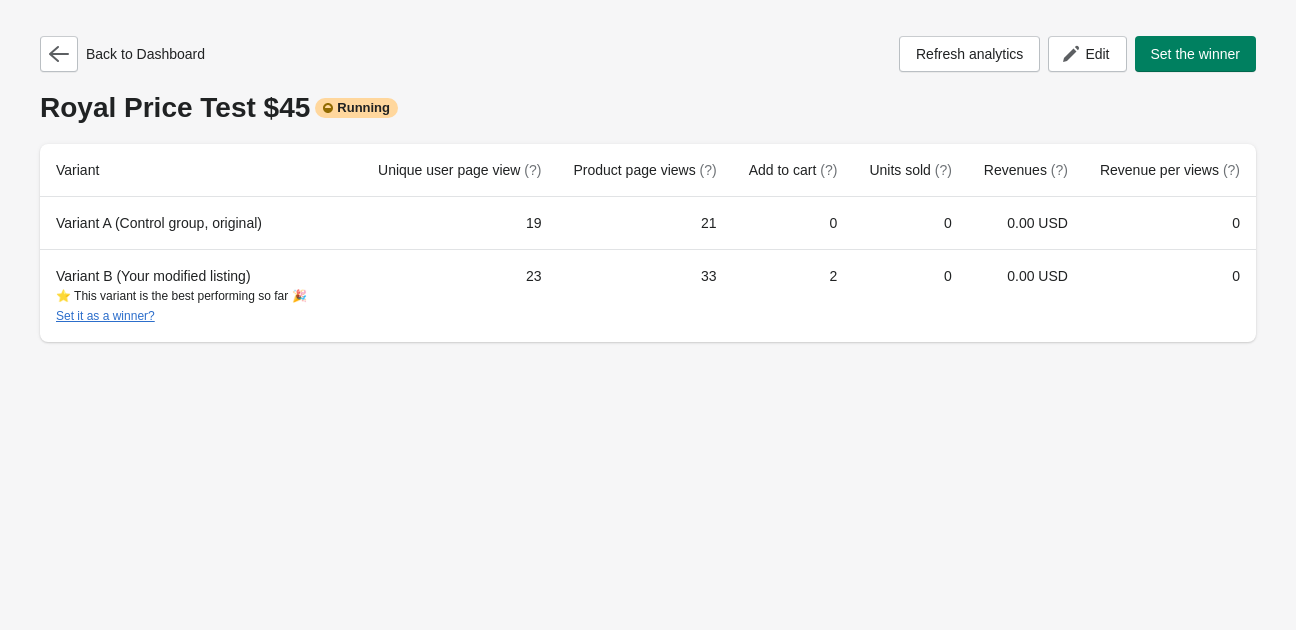 scroll, scrollTop: 0, scrollLeft: 0, axis: both 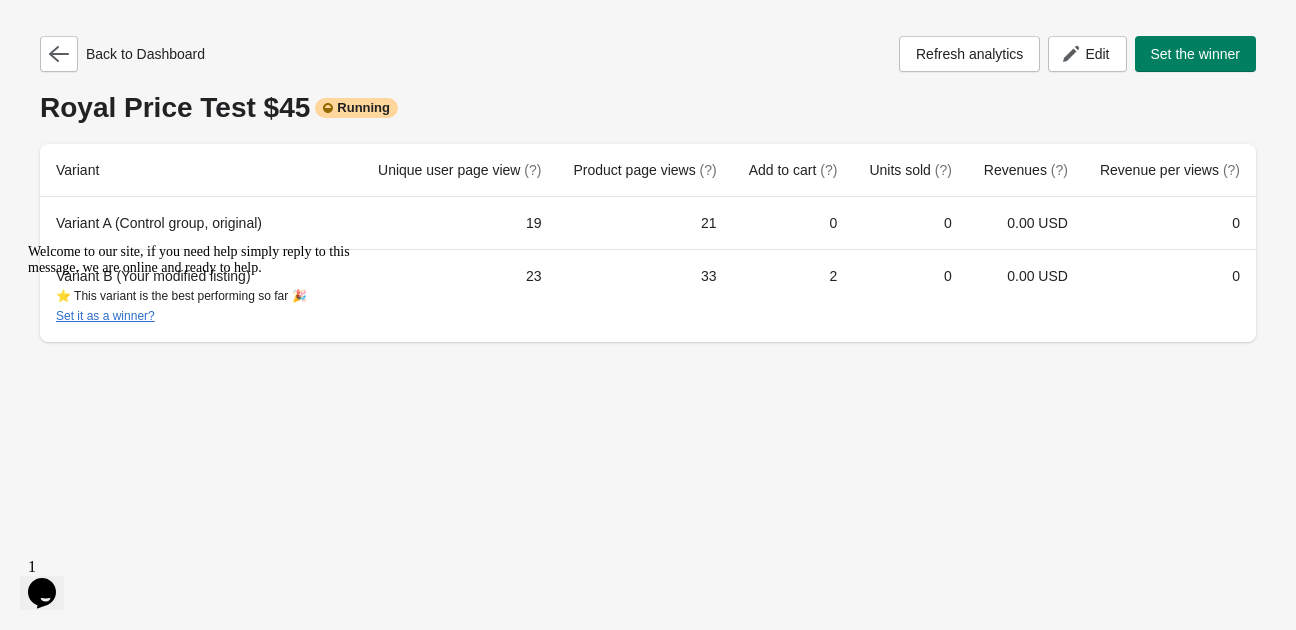 click 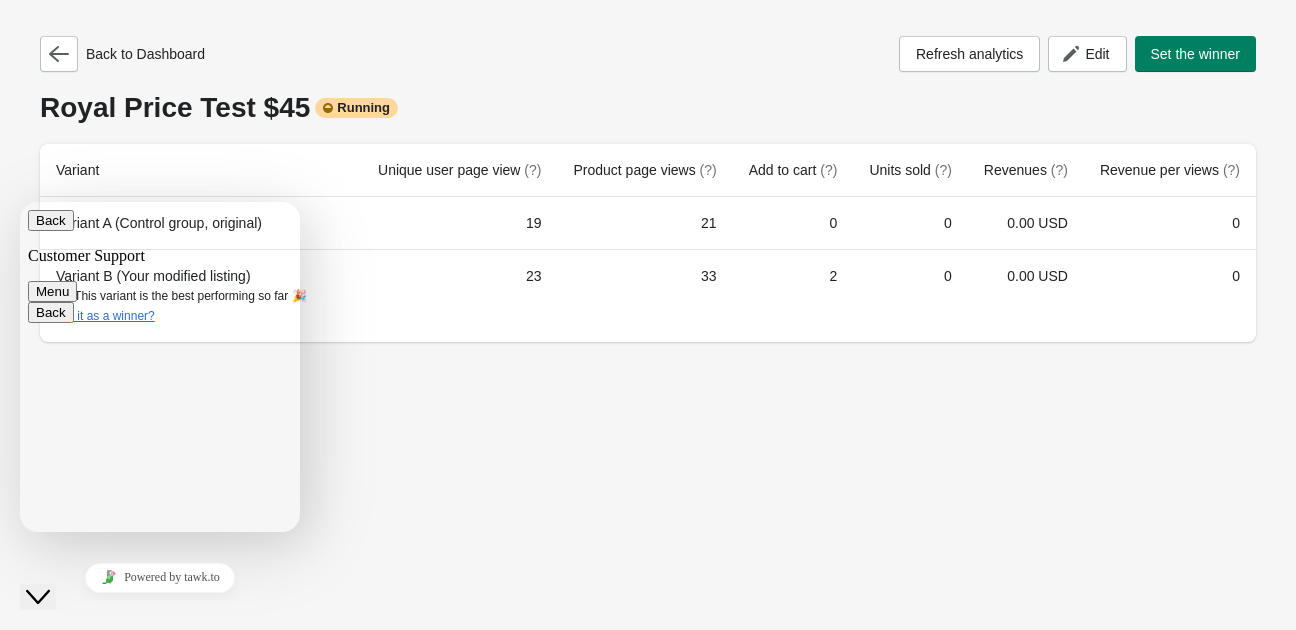 click on "Back" at bounding box center (51, 220) 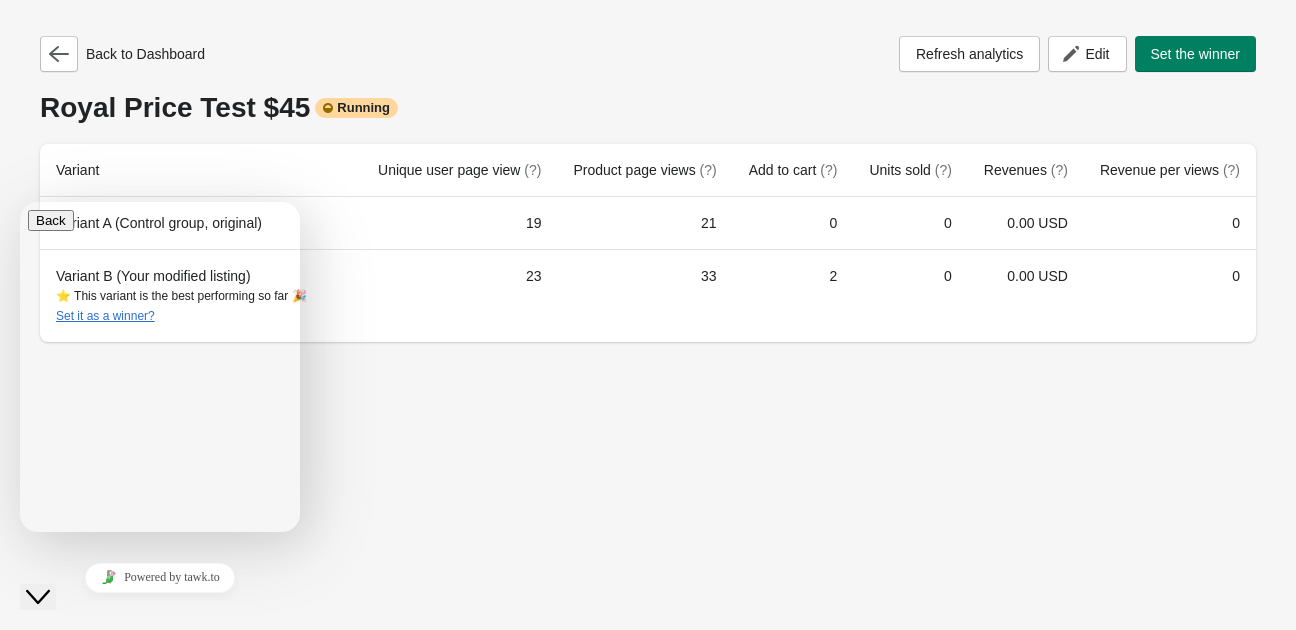 scroll, scrollTop: 229, scrollLeft: 0, axis: vertical 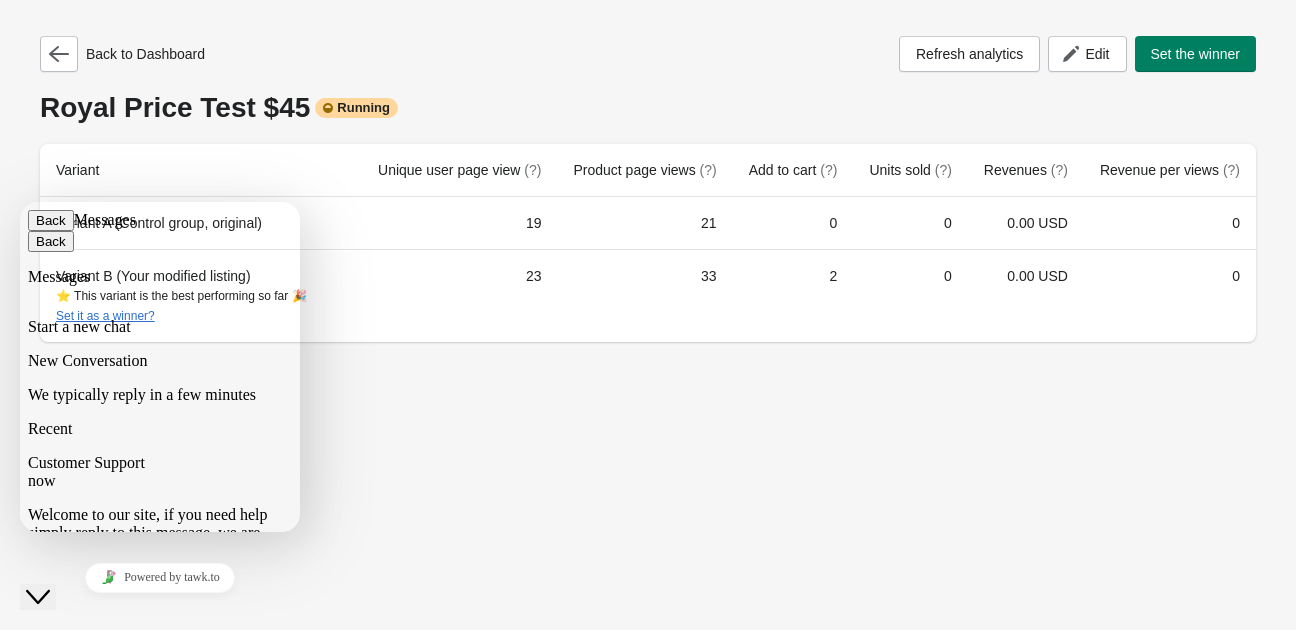 click on "Unknown 07:20" at bounding box center [160, 908] 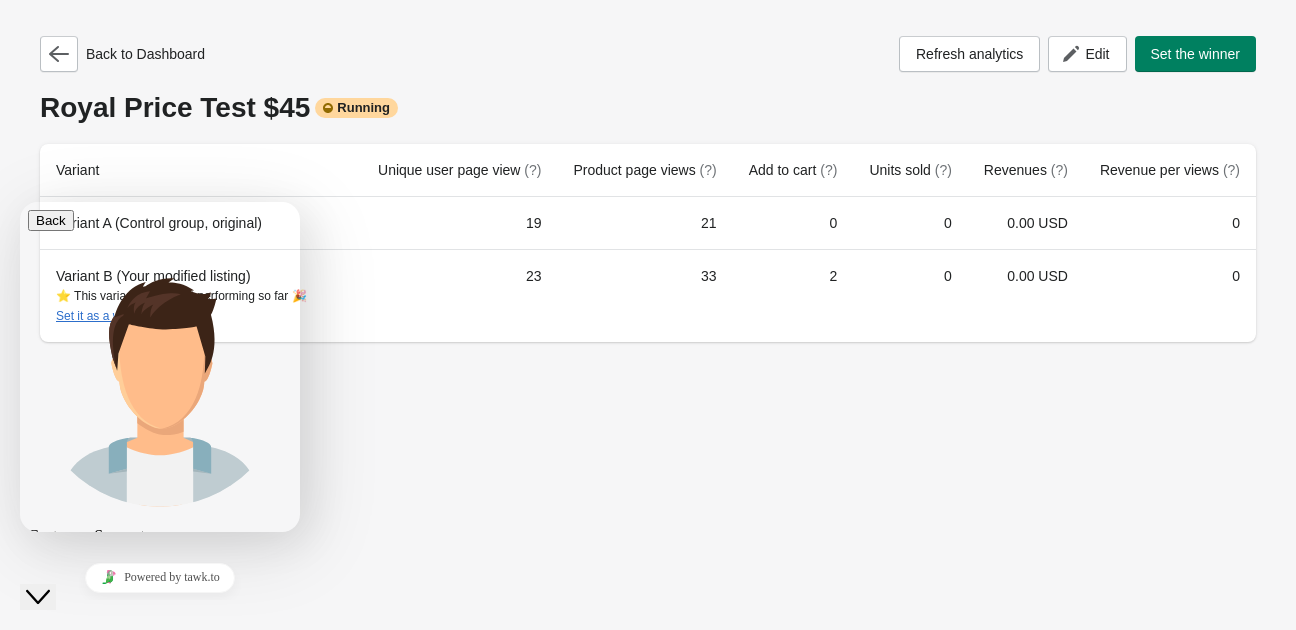 scroll, scrollTop: 534, scrollLeft: 0, axis: vertical 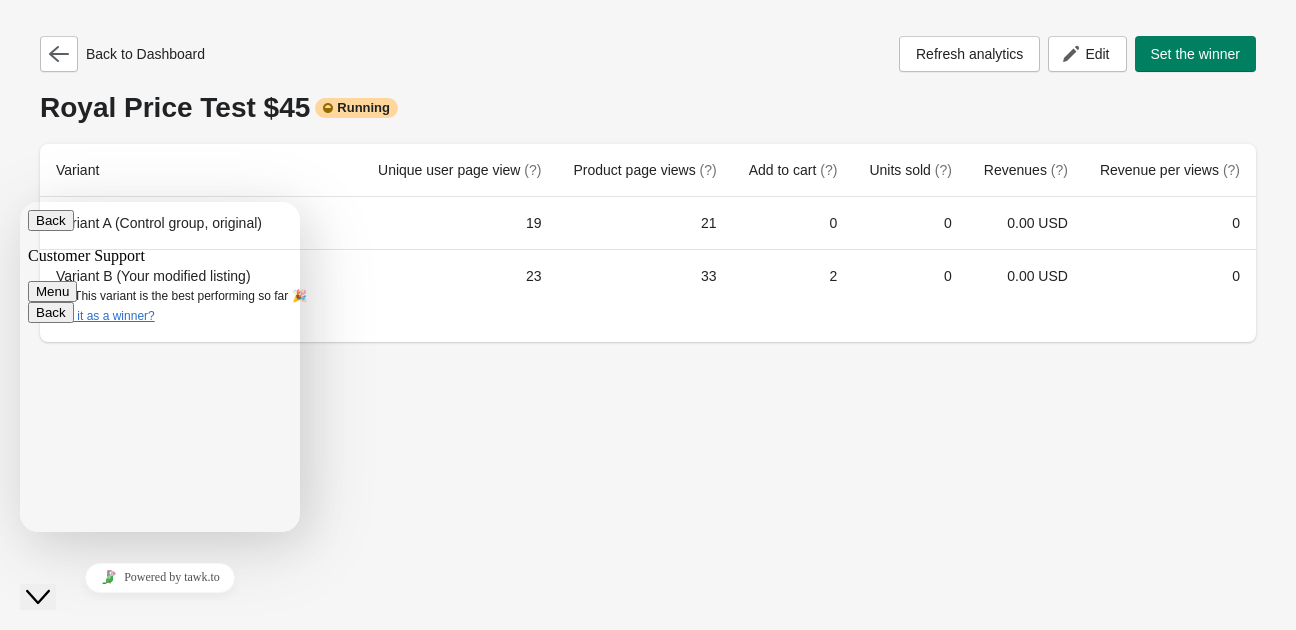 click at bounding box center [20, 202] 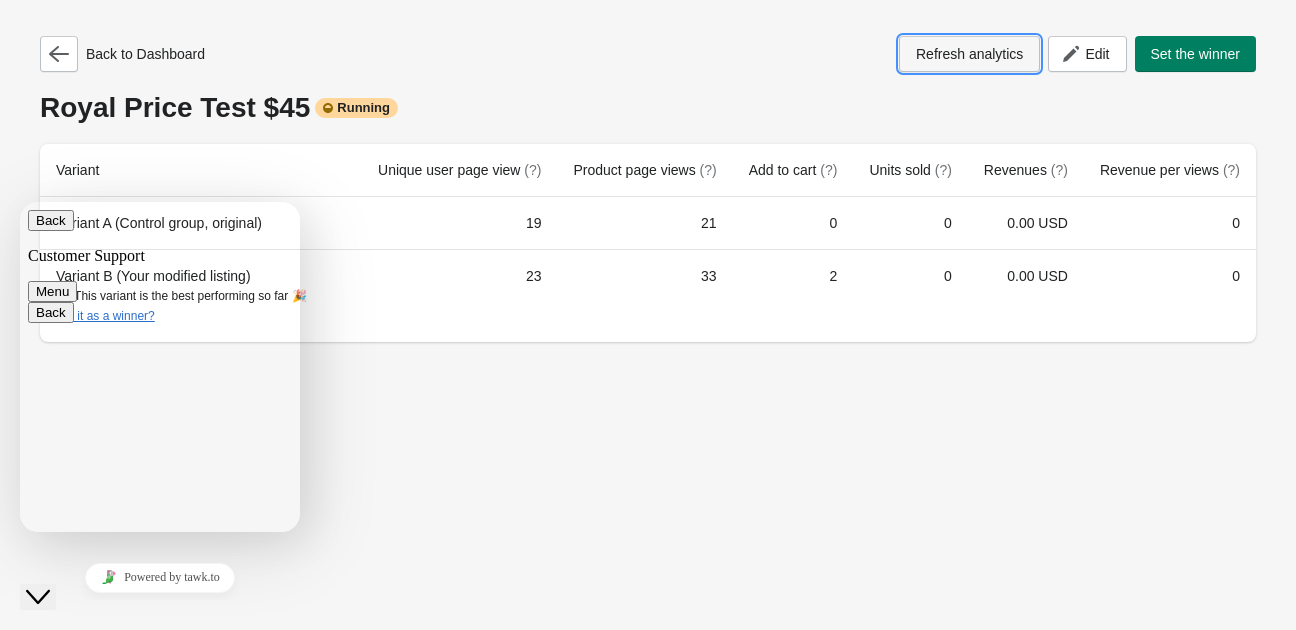 click on "Refresh analytics" at bounding box center [969, 54] 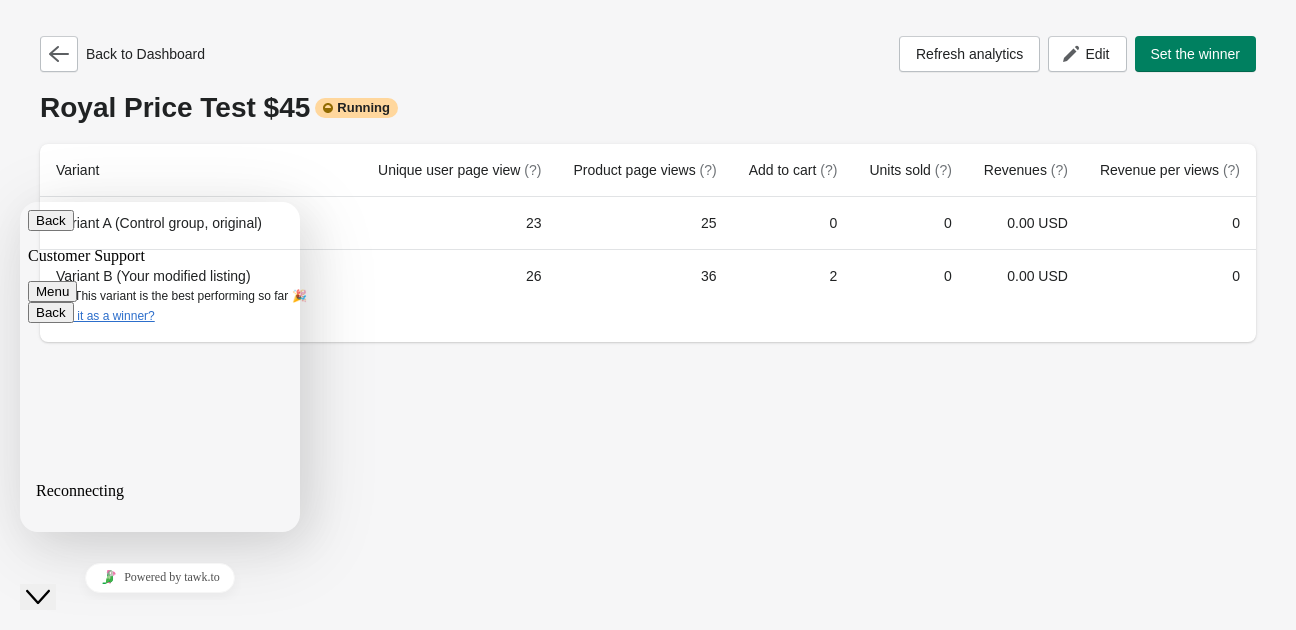 scroll, scrollTop: 0, scrollLeft: 0, axis: both 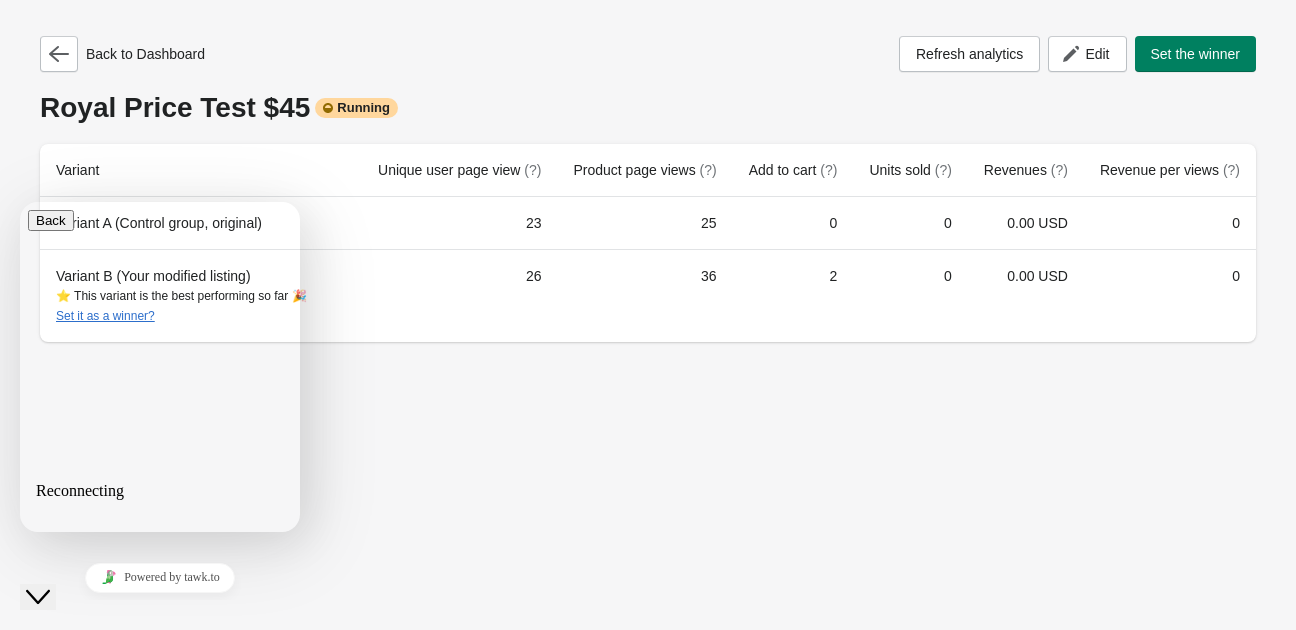 click on "Reconnecting" at bounding box center [160, 491] 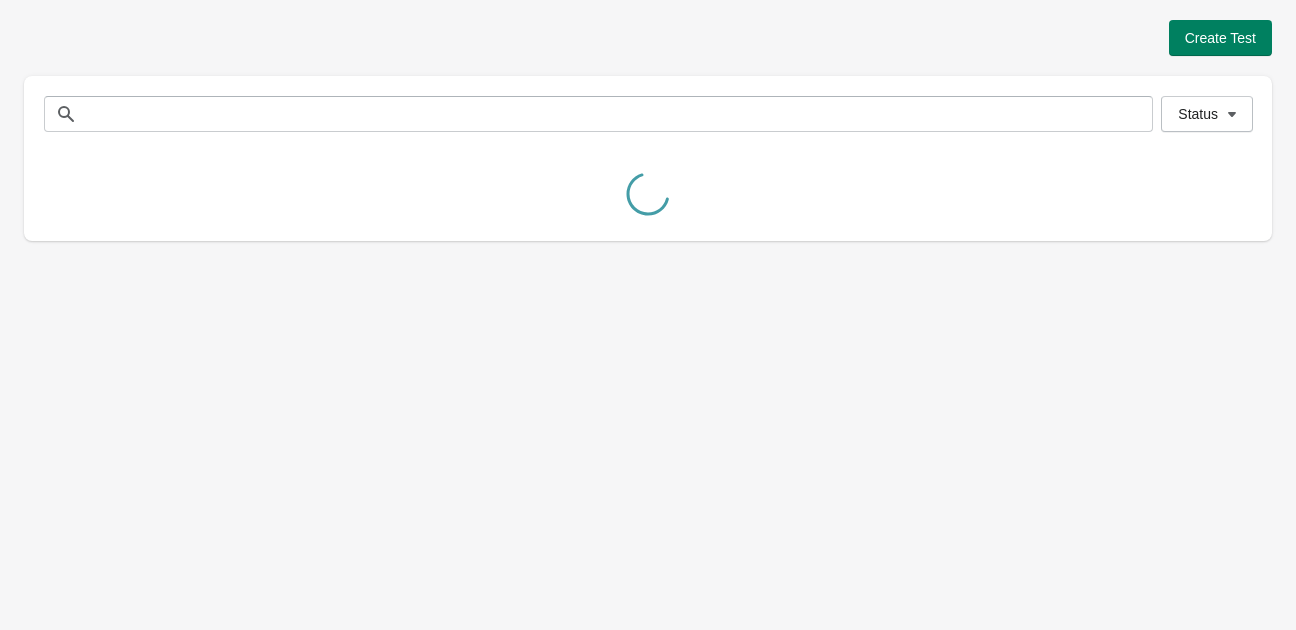 scroll, scrollTop: 0, scrollLeft: 0, axis: both 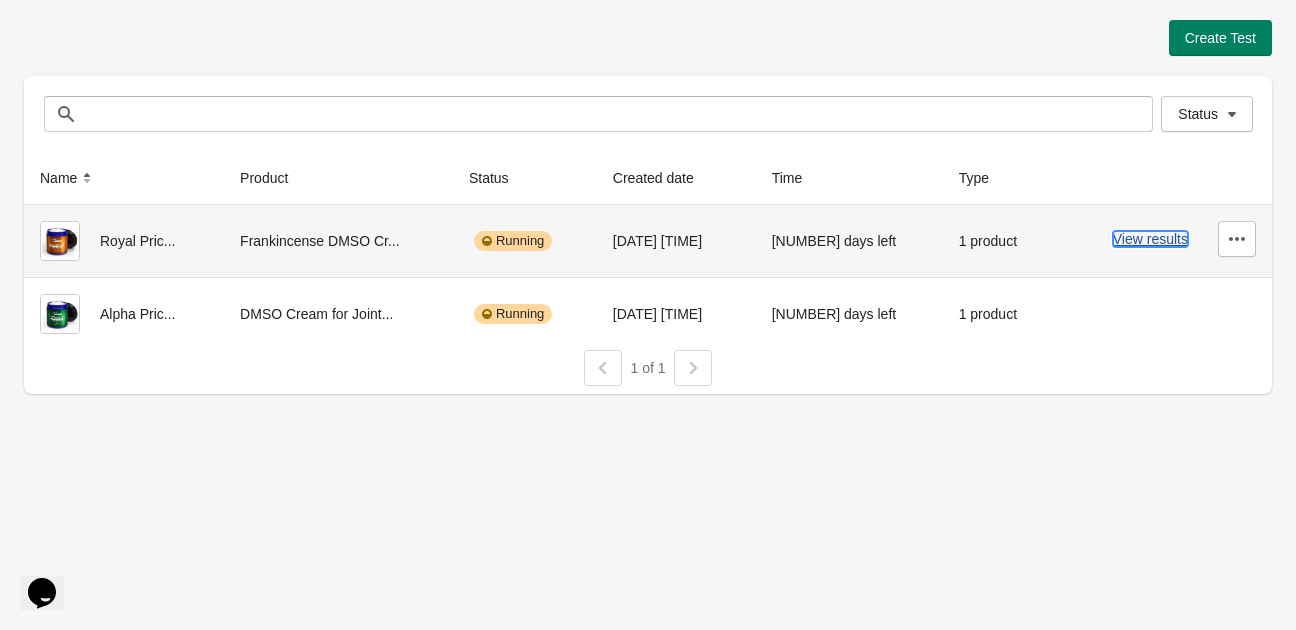 click on "View results" at bounding box center [1150, 239] 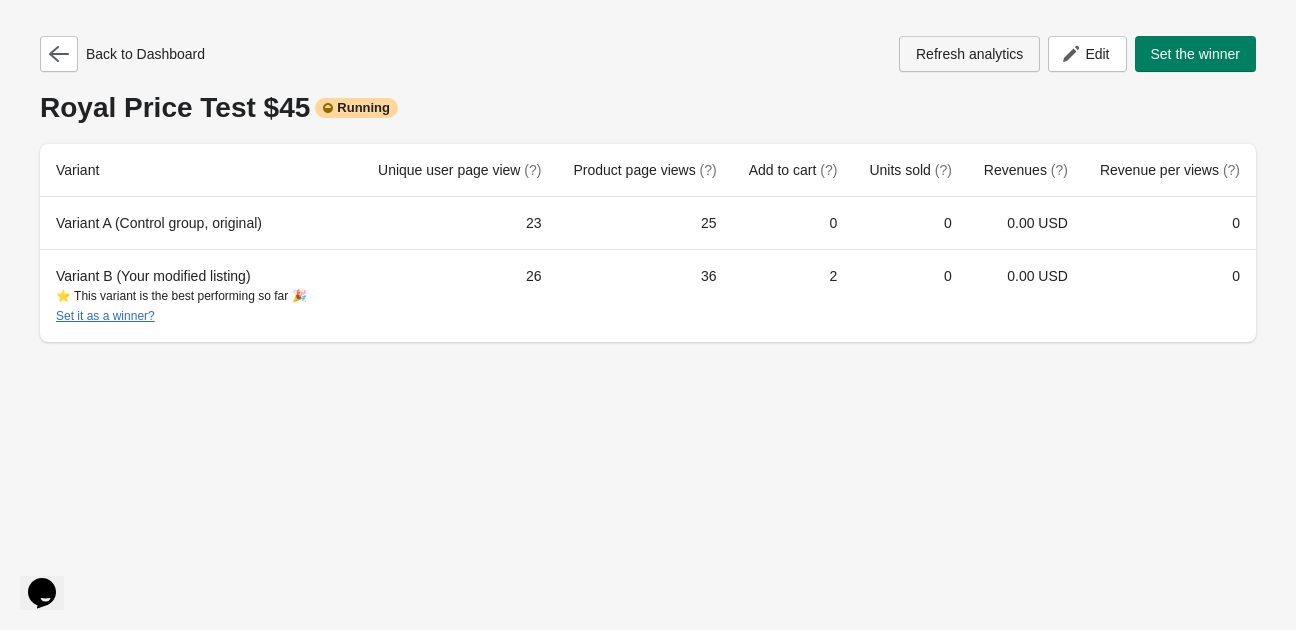 click on "Refresh analytics" at bounding box center (969, 54) 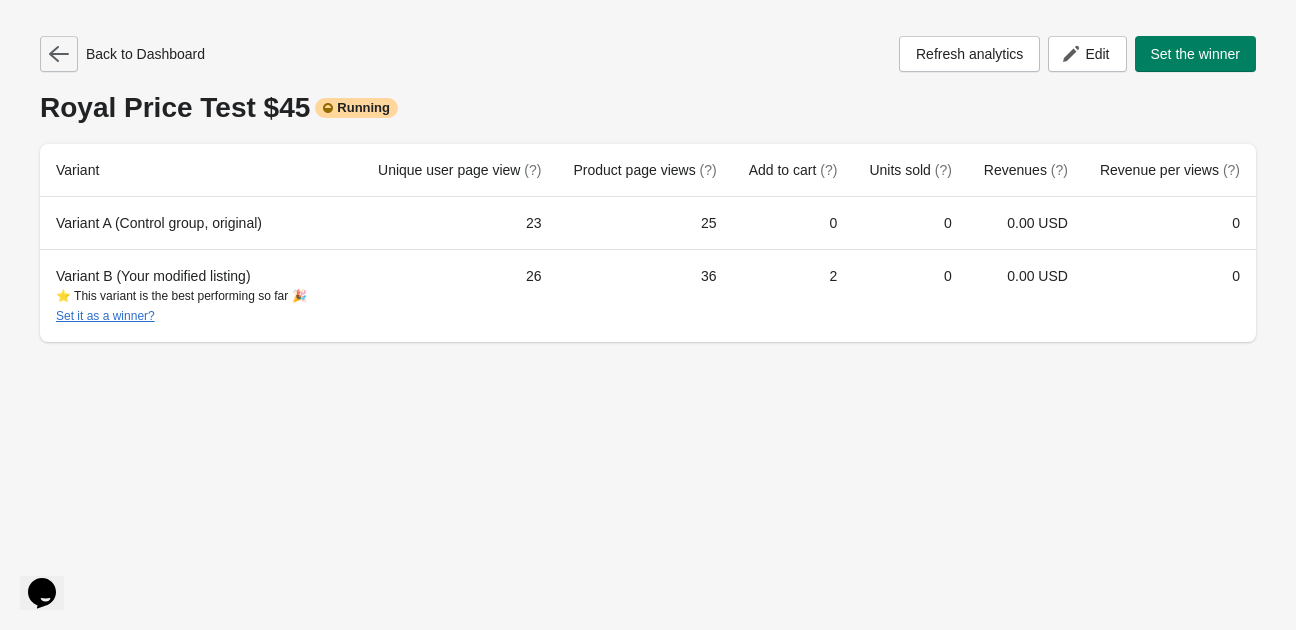 click 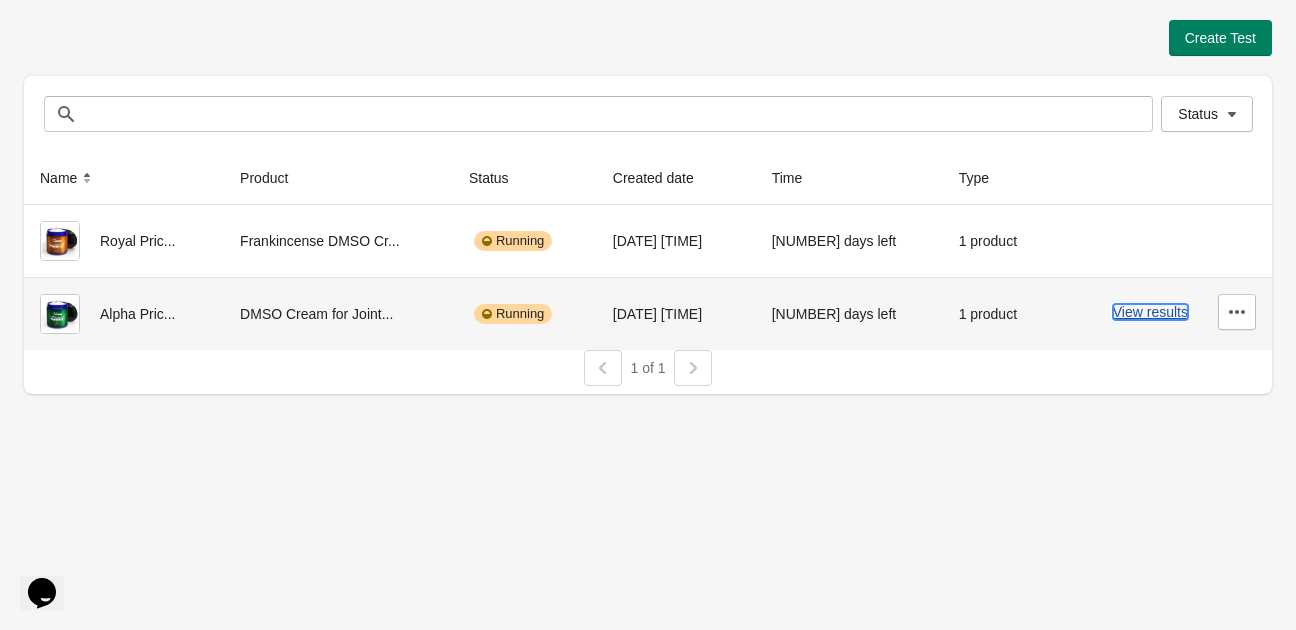 click on "View results" at bounding box center (1150, 312) 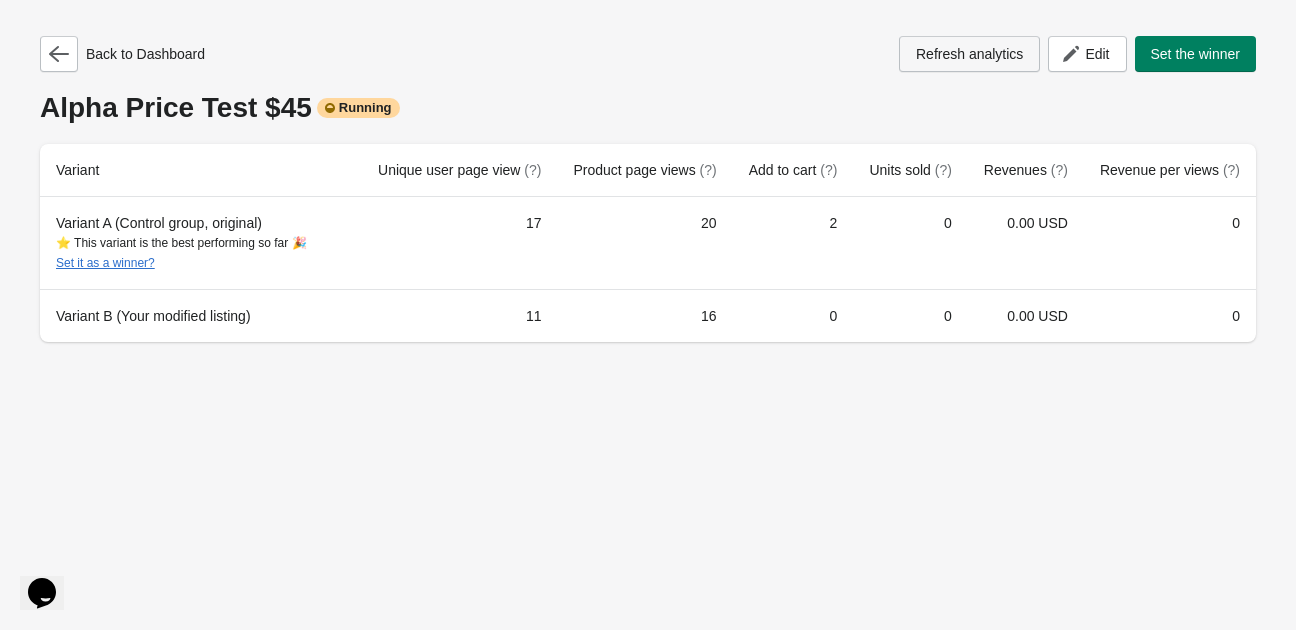 click on "Refresh analytics" at bounding box center (969, 54) 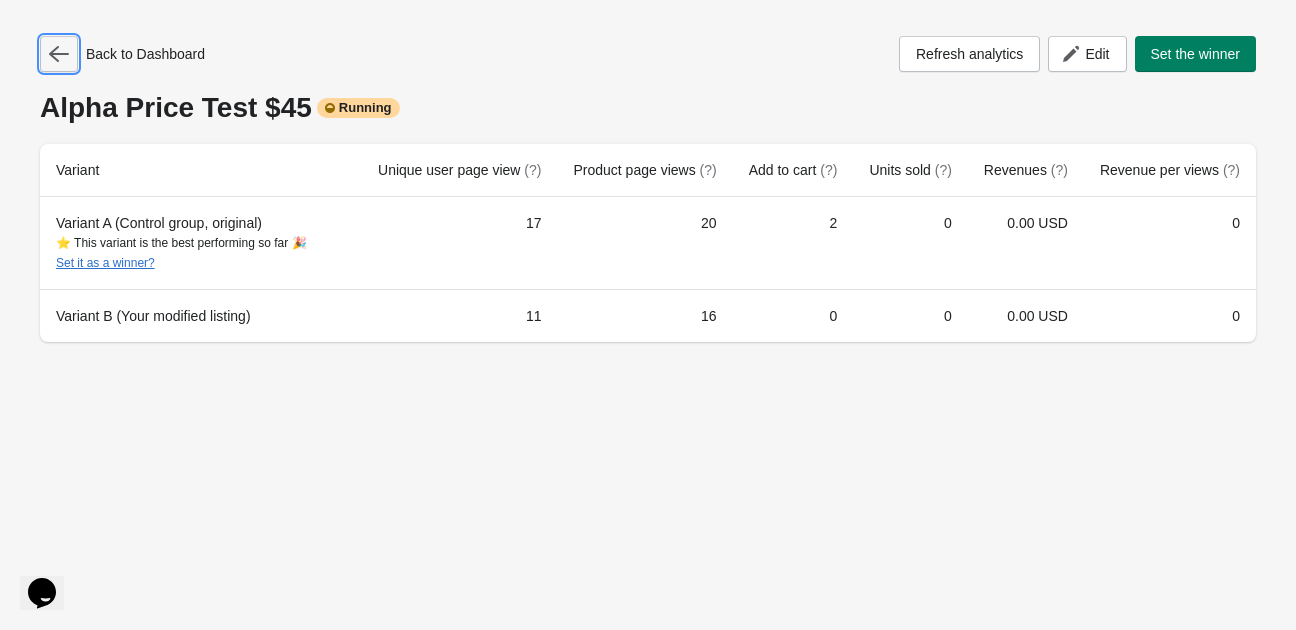 click at bounding box center (59, 54) 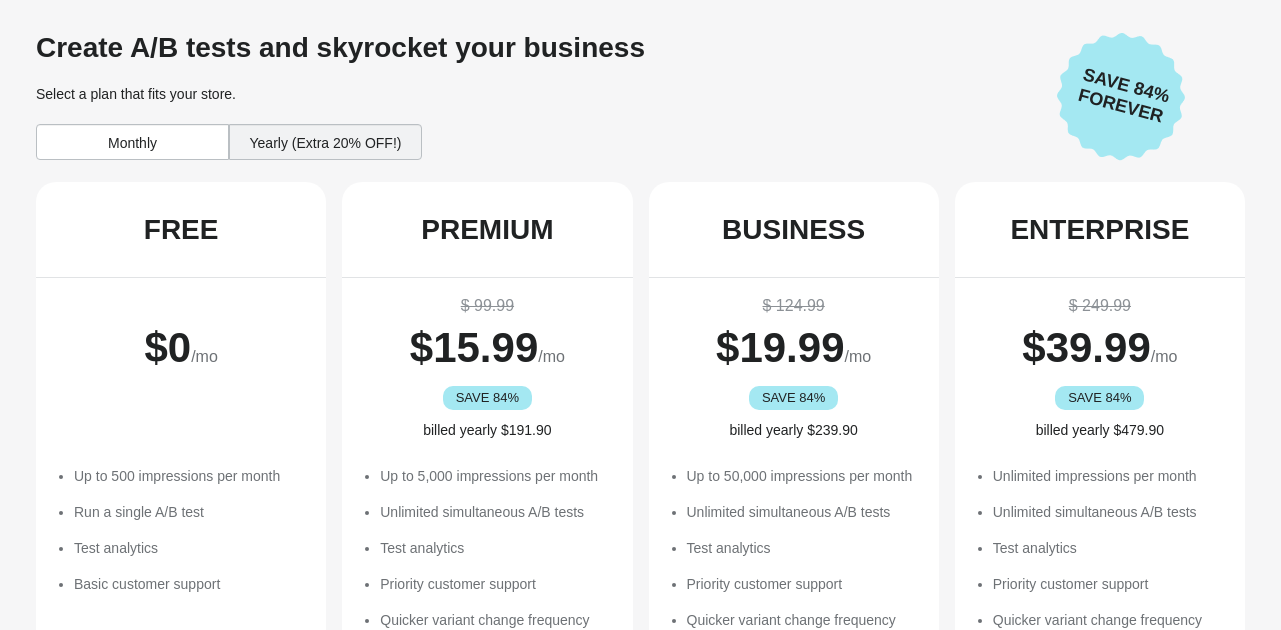scroll, scrollTop: 0, scrollLeft: 0, axis: both 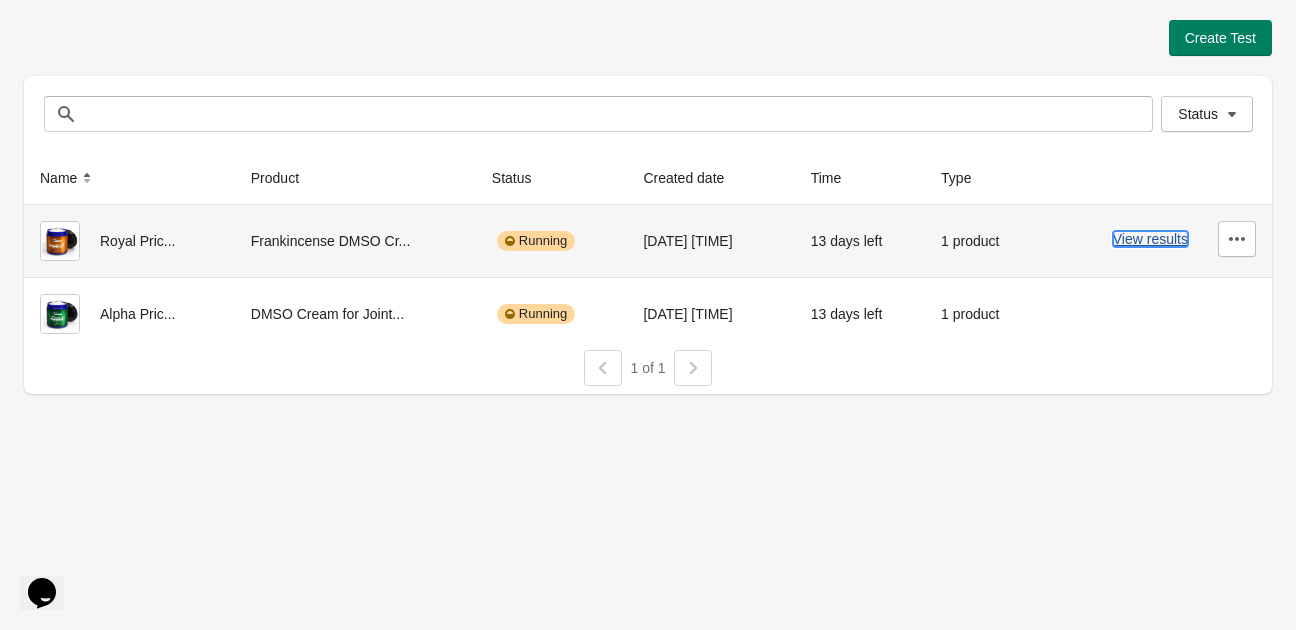 click on "View results" at bounding box center [1150, 239] 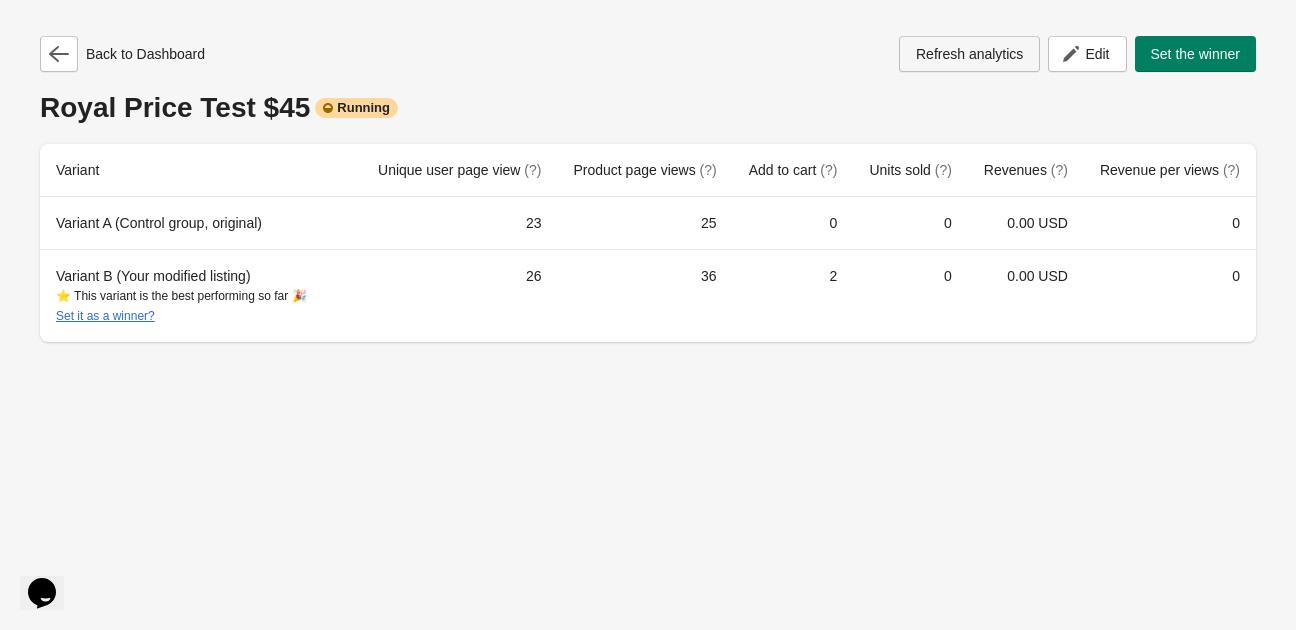 click on "Refresh analytics" at bounding box center [969, 54] 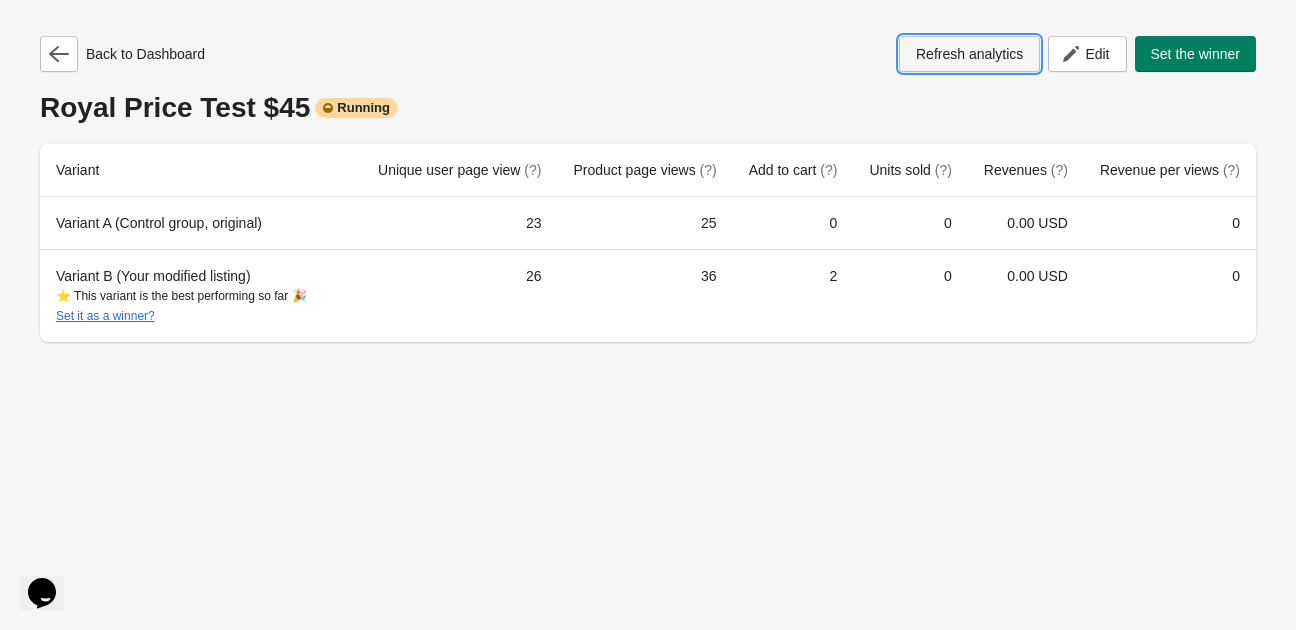 click on "Refresh analytics" at bounding box center (969, 54) 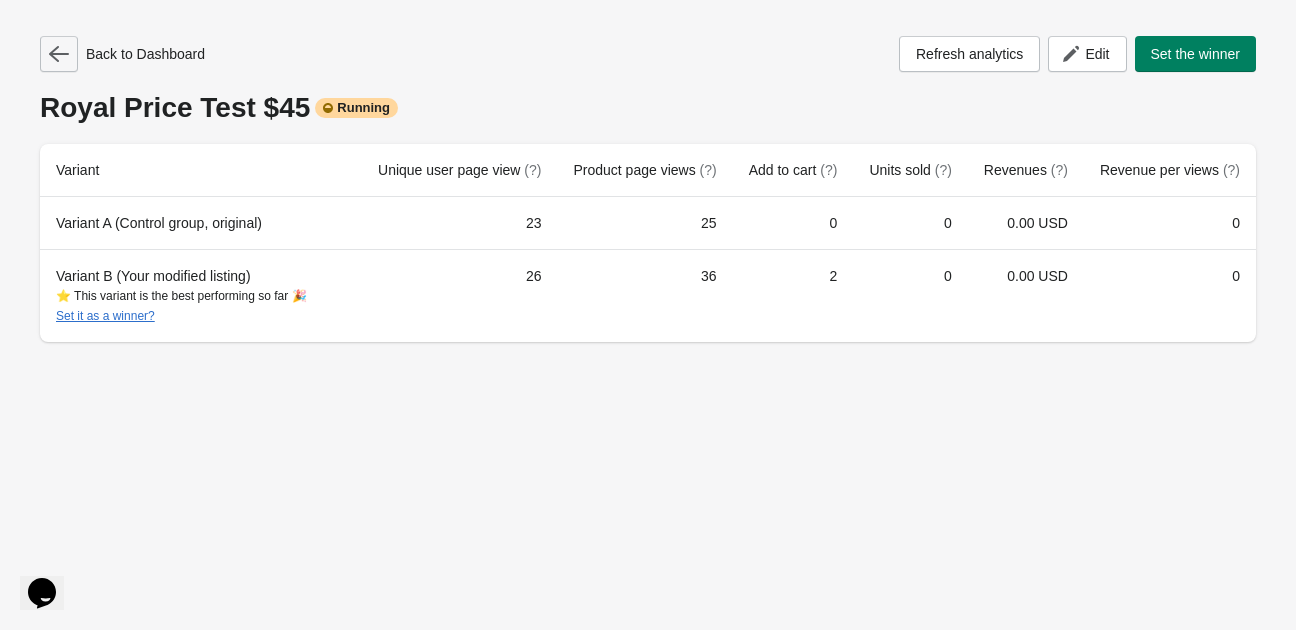 click 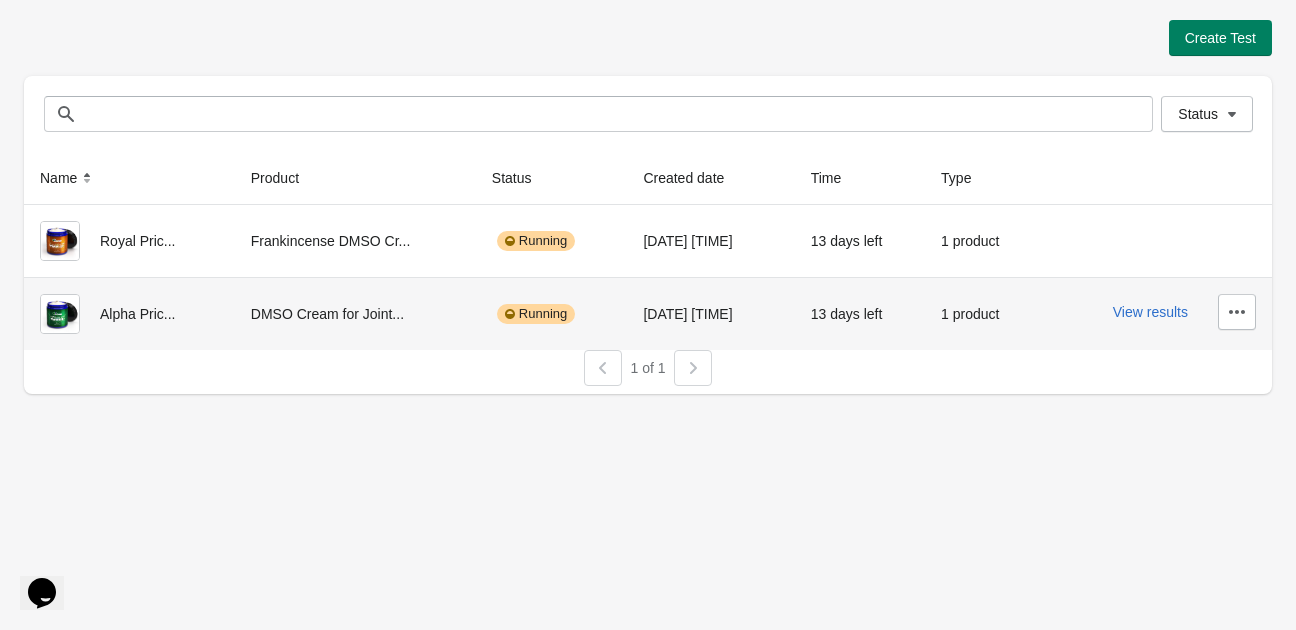 click on "View results" at bounding box center [1155, 312] 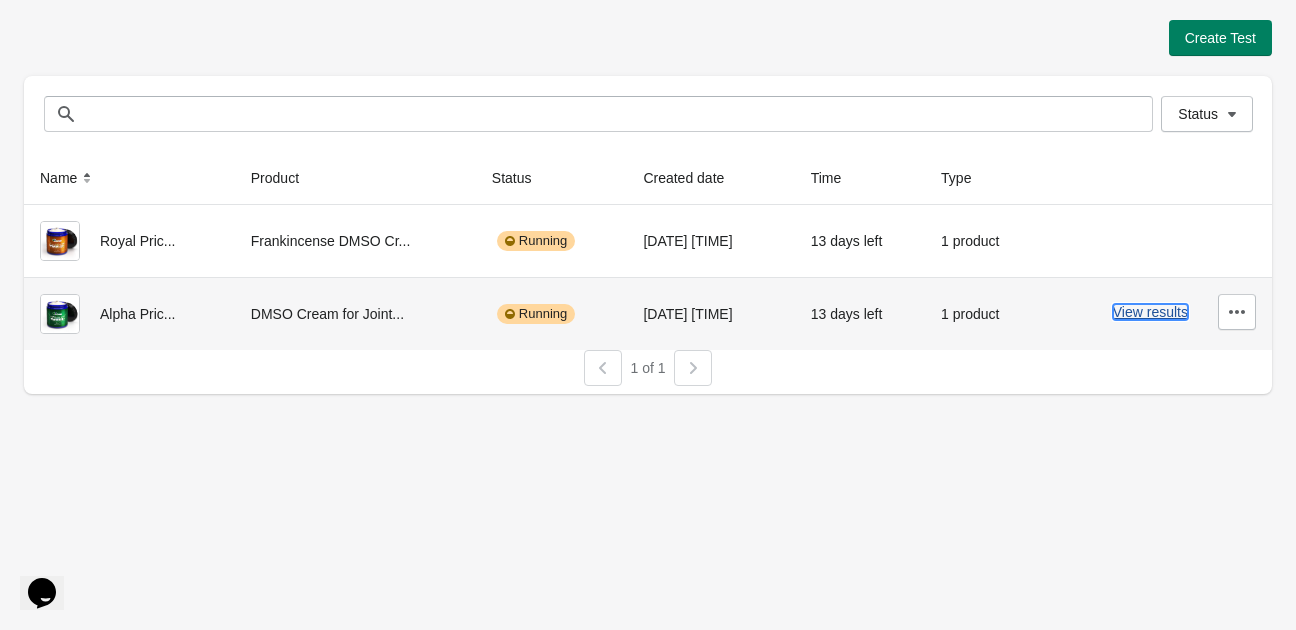 click on "View results" at bounding box center (1150, 312) 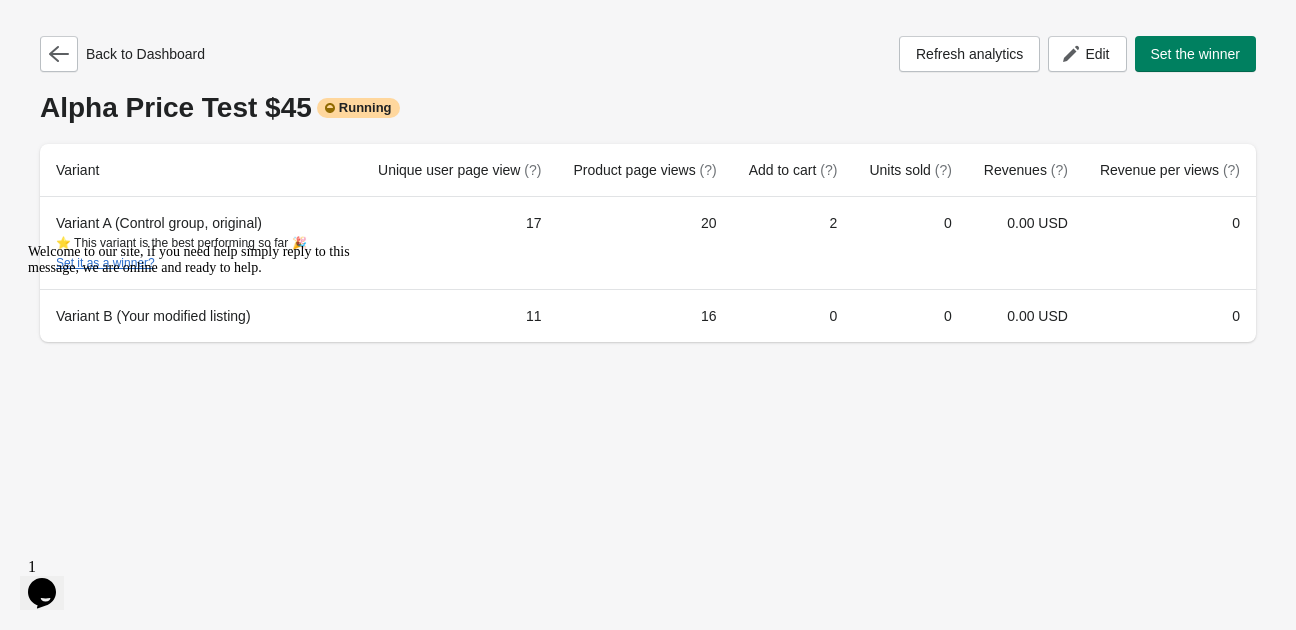 scroll, scrollTop: 0, scrollLeft: 0, axis: both 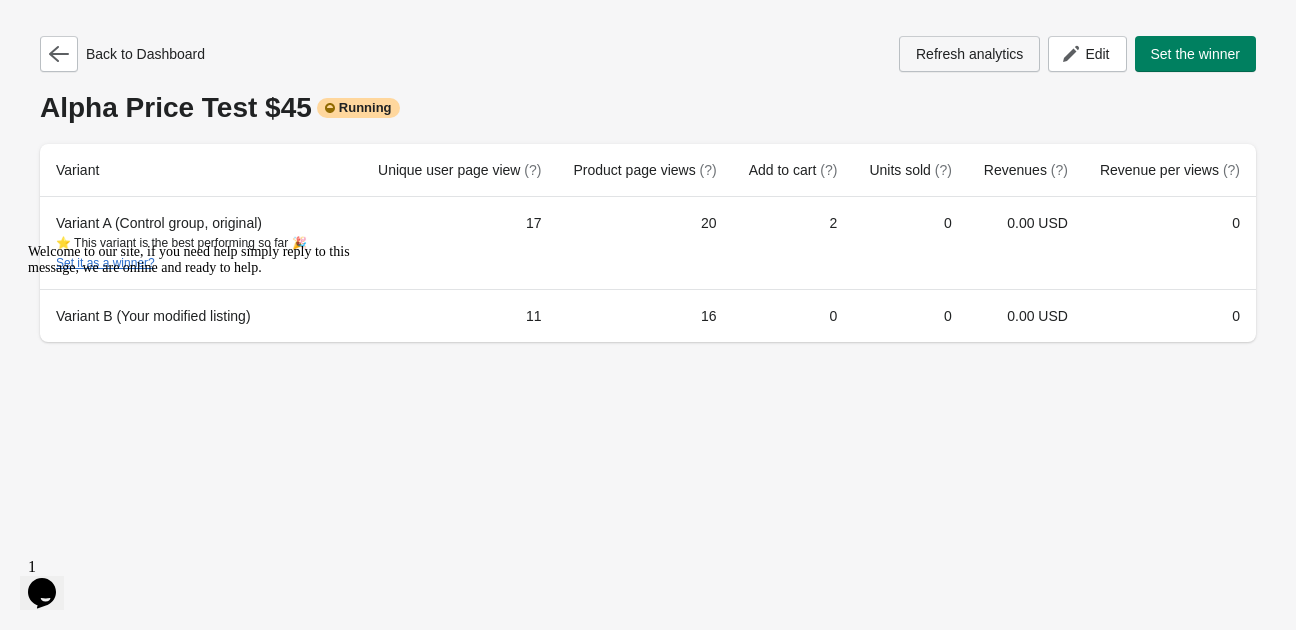 click on "Refresh analytics" at bounding box center [969, 54] 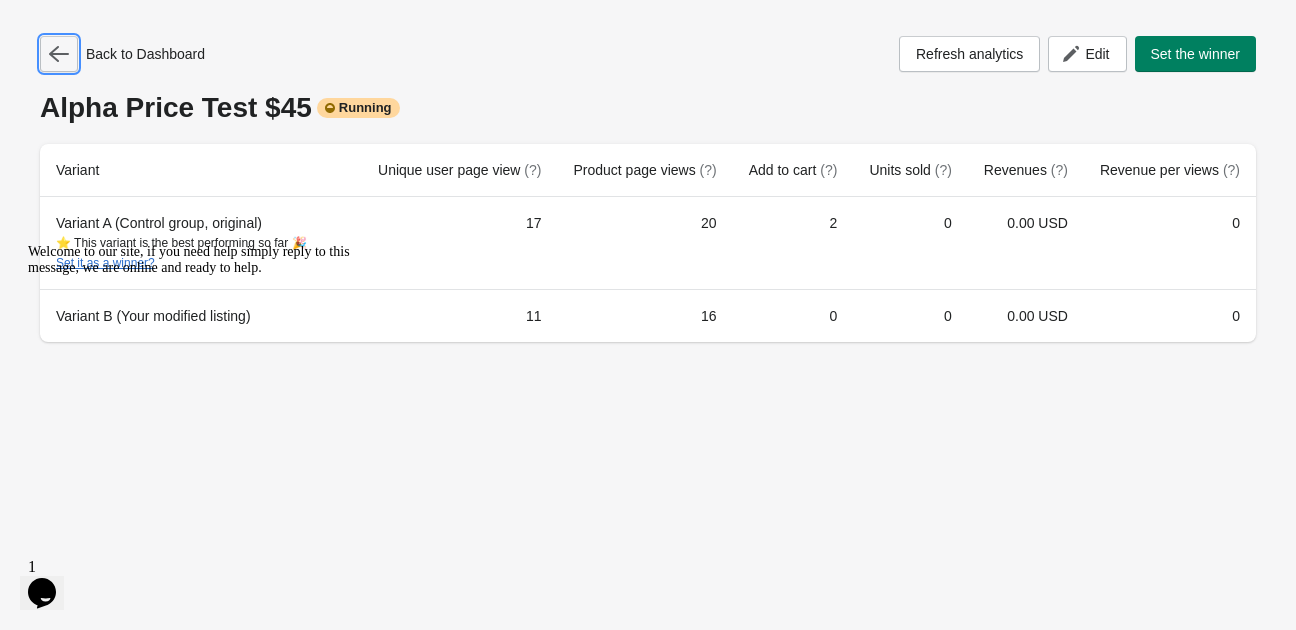 click 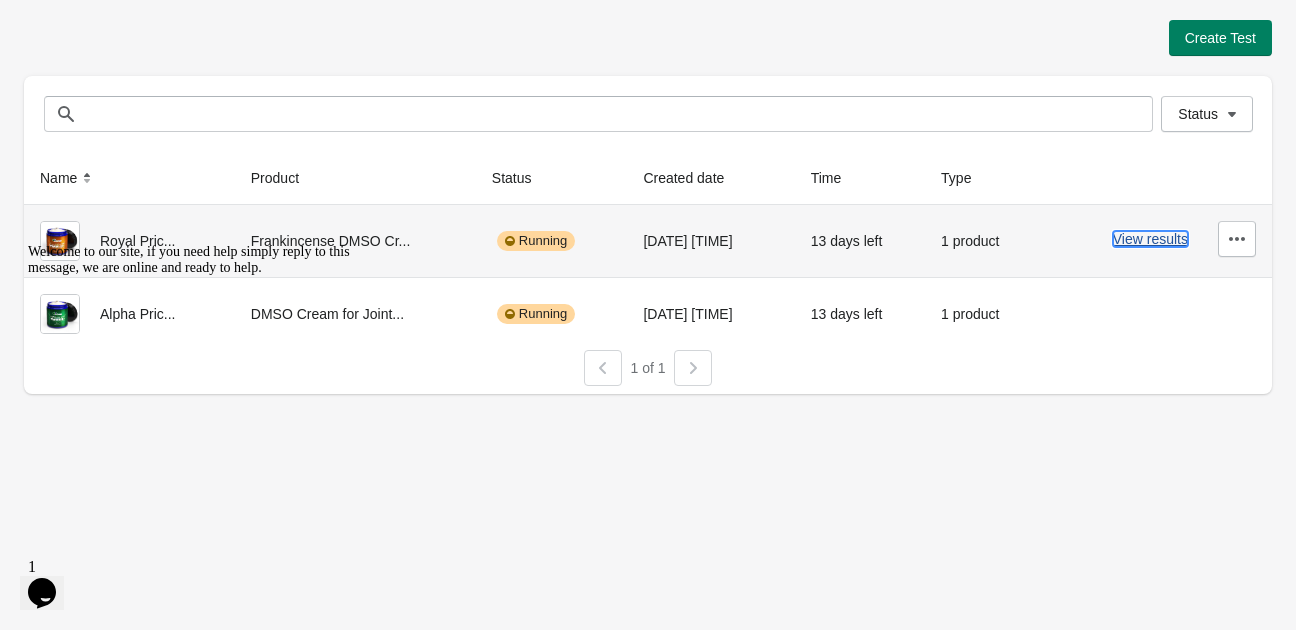 click on "View results" at bounding box center [1150, 239] 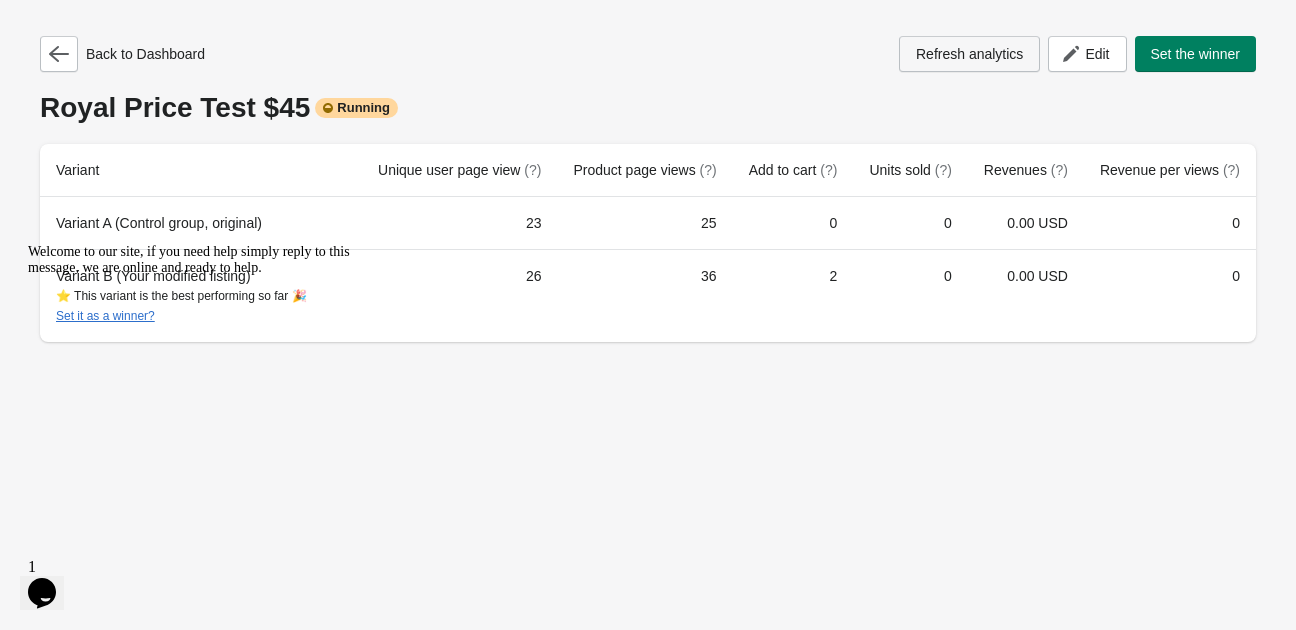 click on "Refresh analytics" at bounding box center [969, 54] 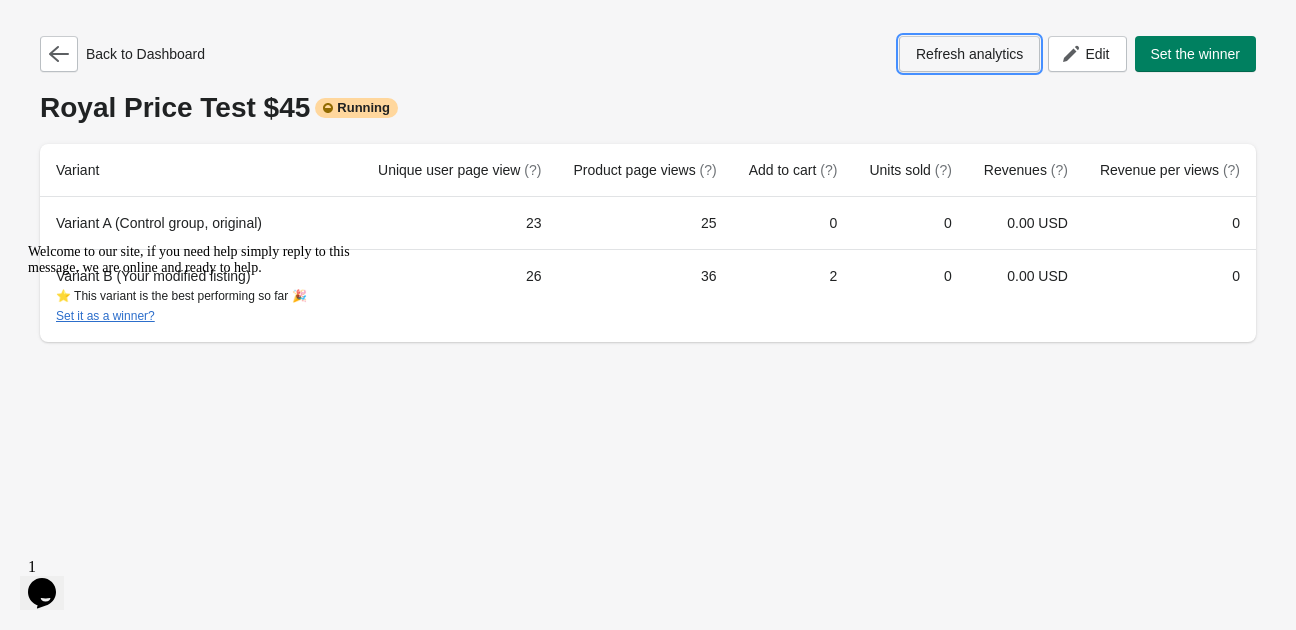 click on "Refresh analytics" at bounding box center [969, 54] 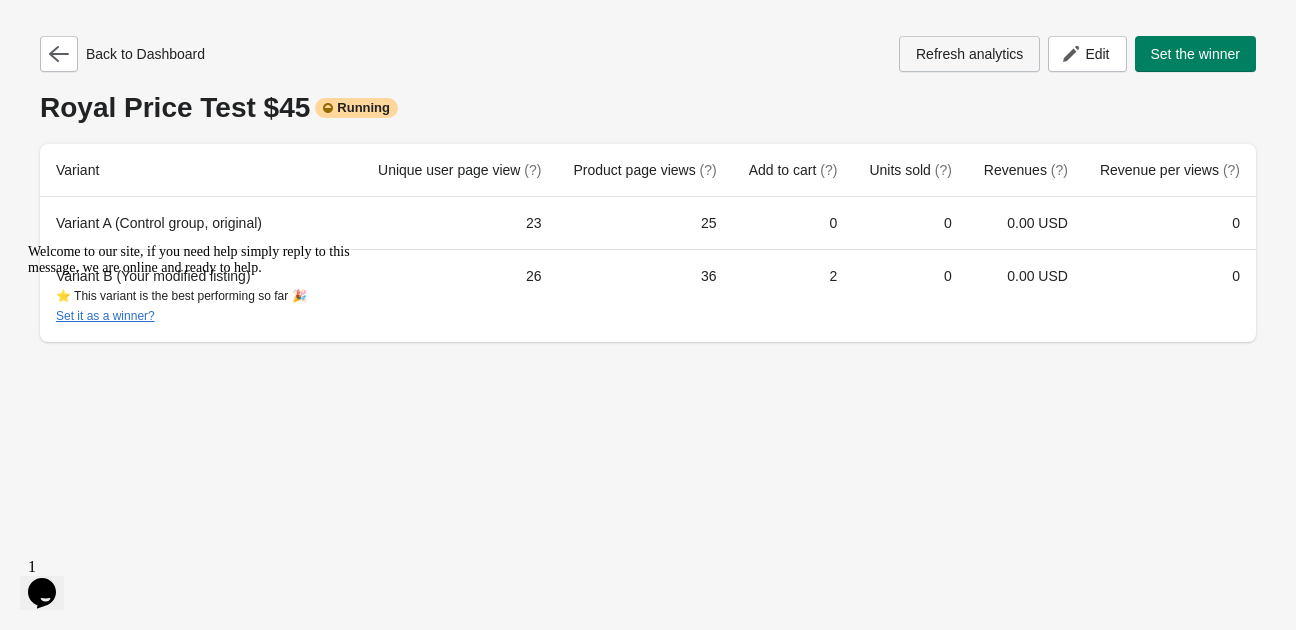 click on "Refresh analytics" at bounding box center (969, 54) 